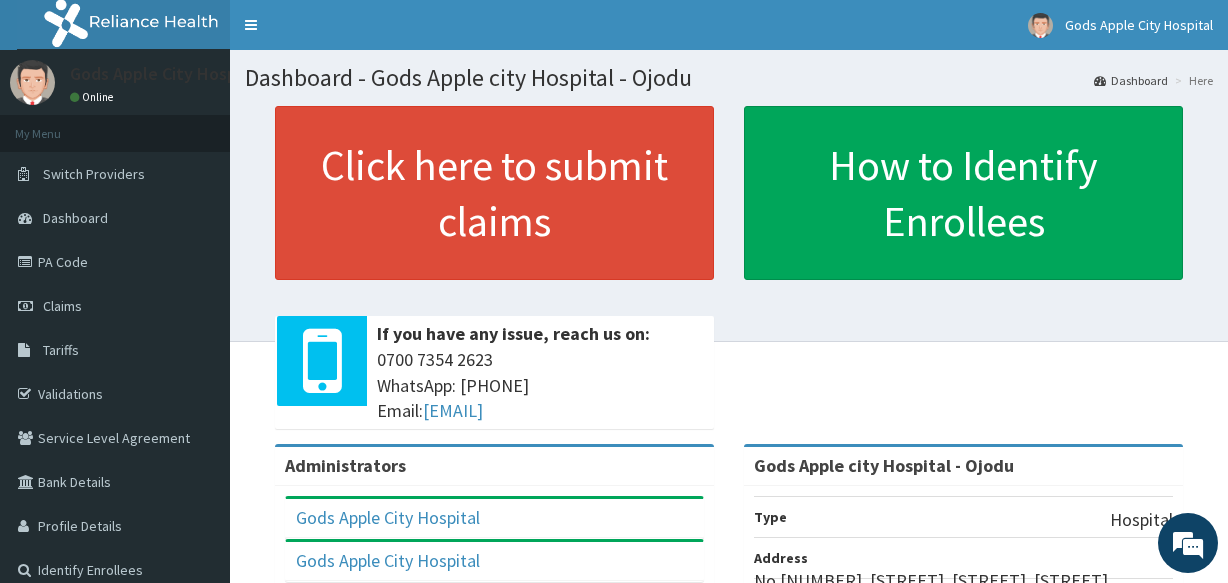 scroll, scrollTop: 0, scrollLeft: 0, axis: both 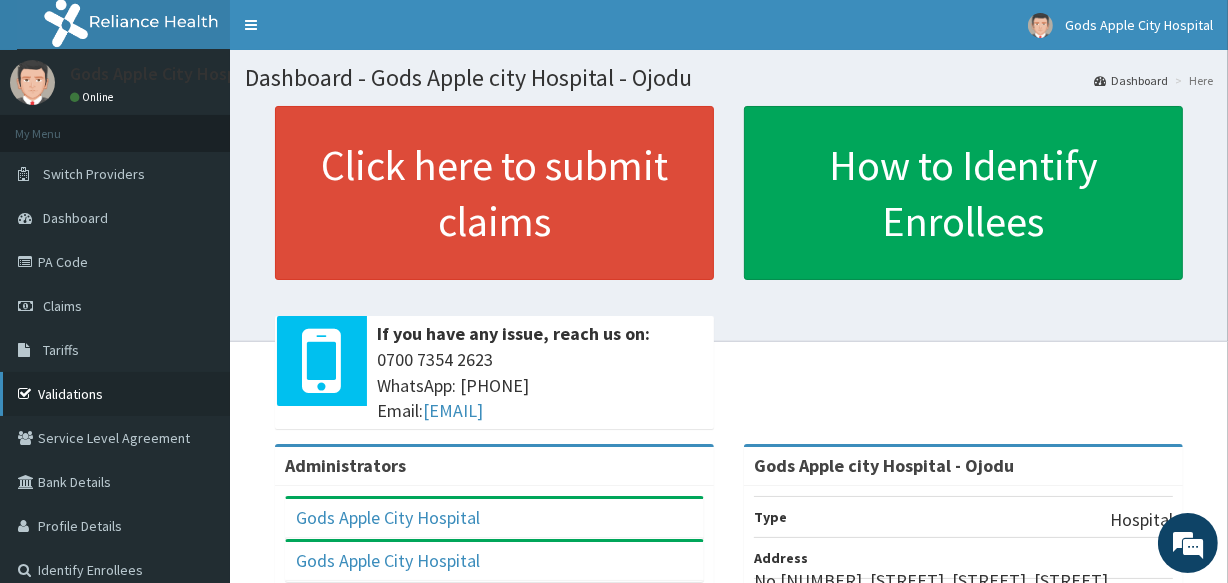 click on "Validations" at bounding box center (115, 394) 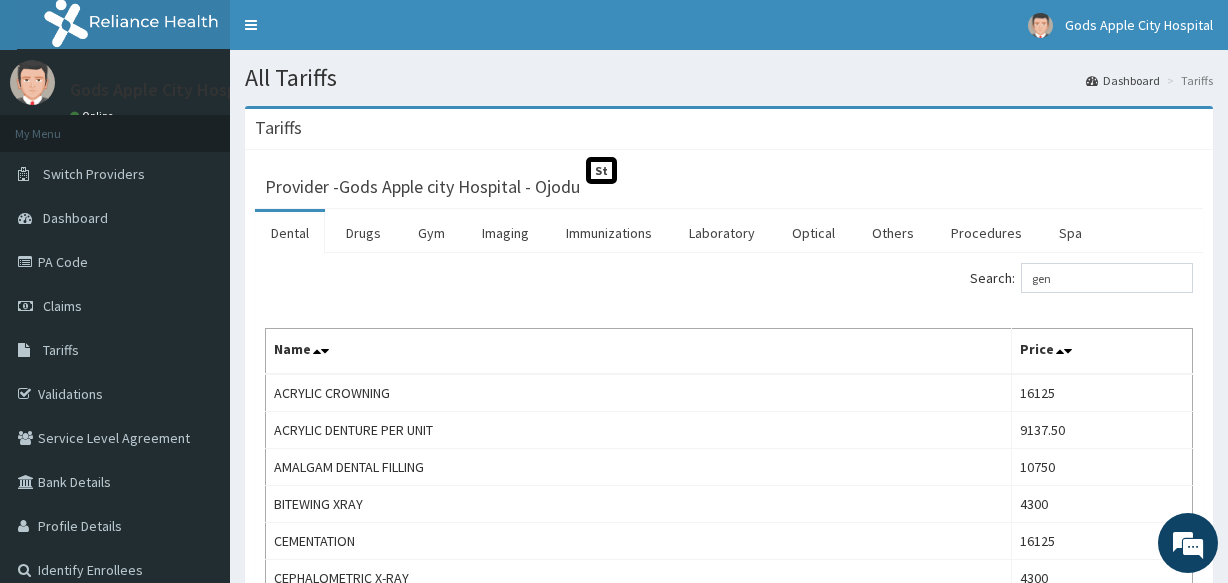 scroll, scrollTop: 0, scrollLeft: 0, axis: both 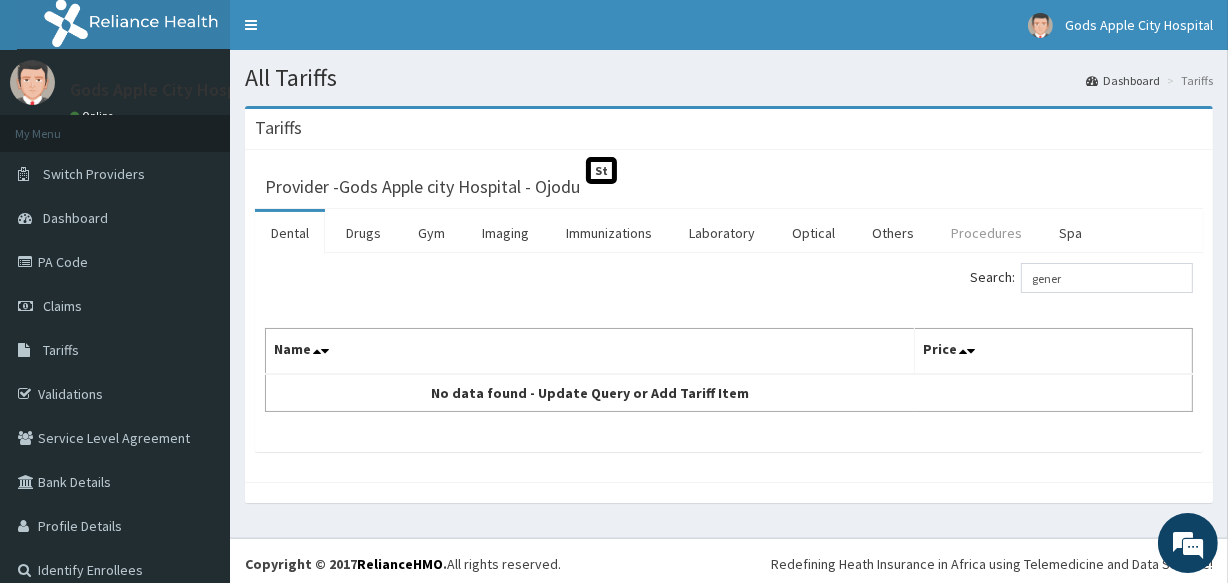 type on "gener" 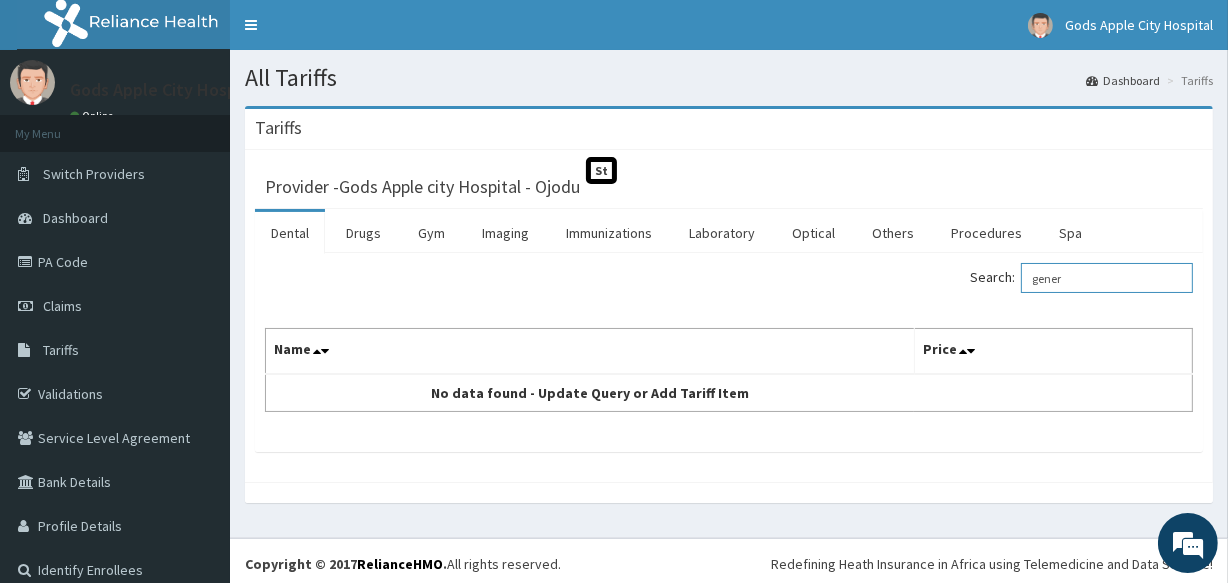 click on "gener" at bounding box center (1107, 278) 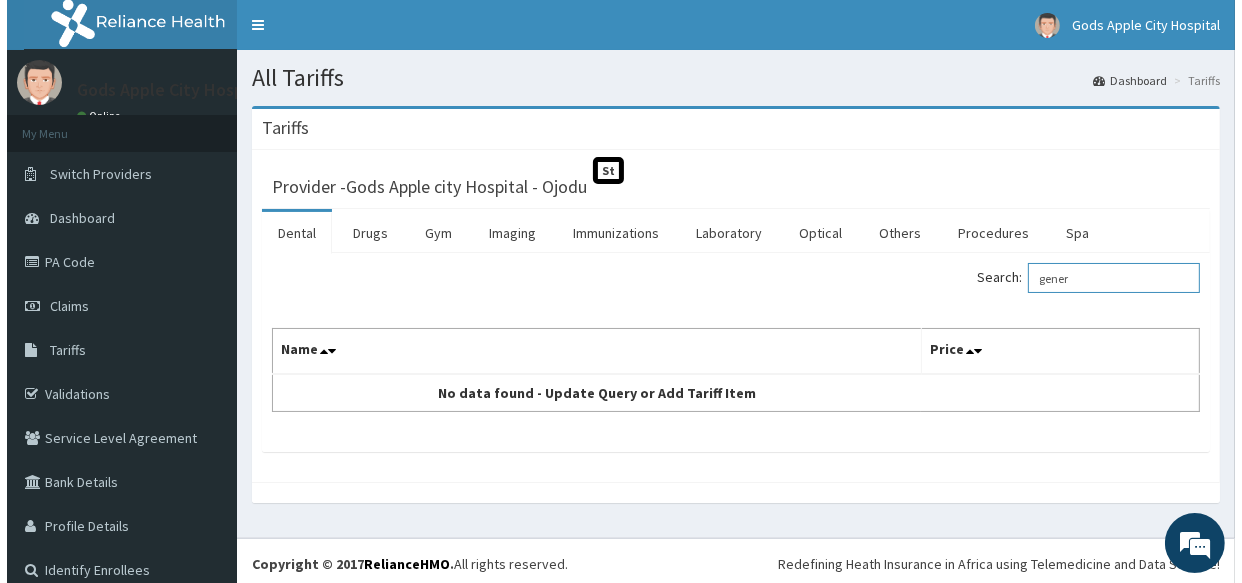 scroll, scrollTop: 0, scrollLeft: 0, axis: both 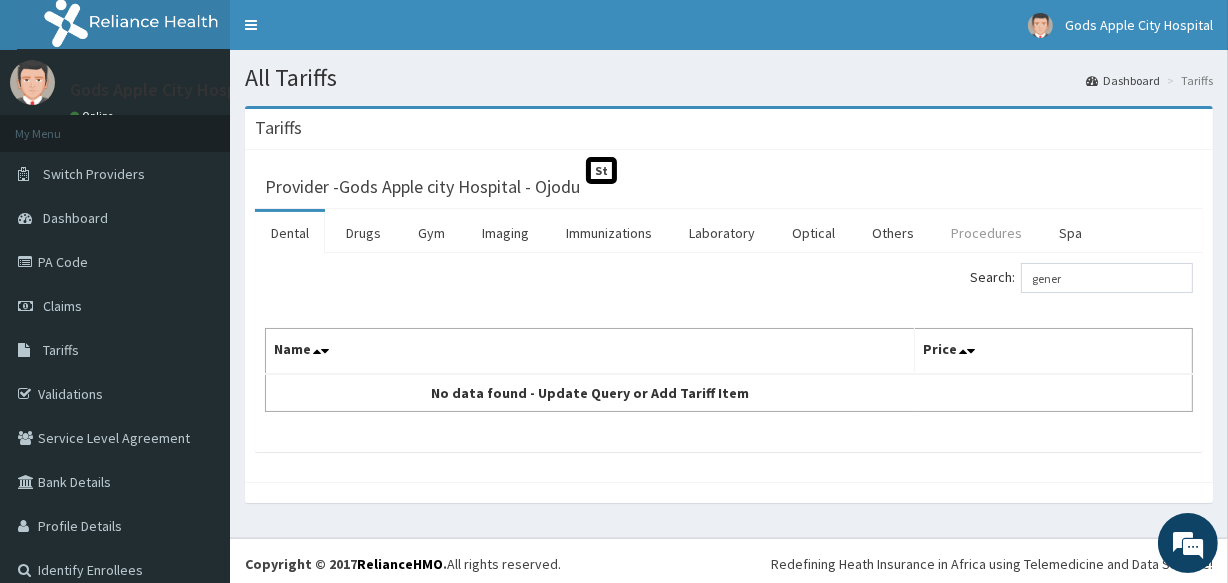 click on "Procedures" at bounding box center (986, 233) 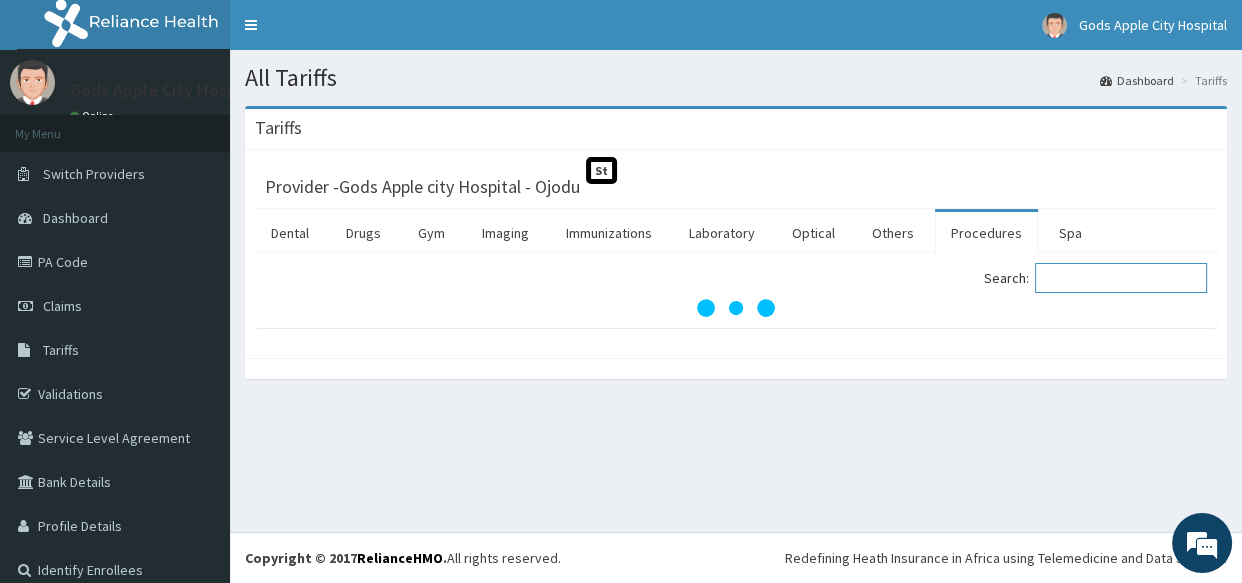 click on "Search:" at bounding box center [1121, 278] 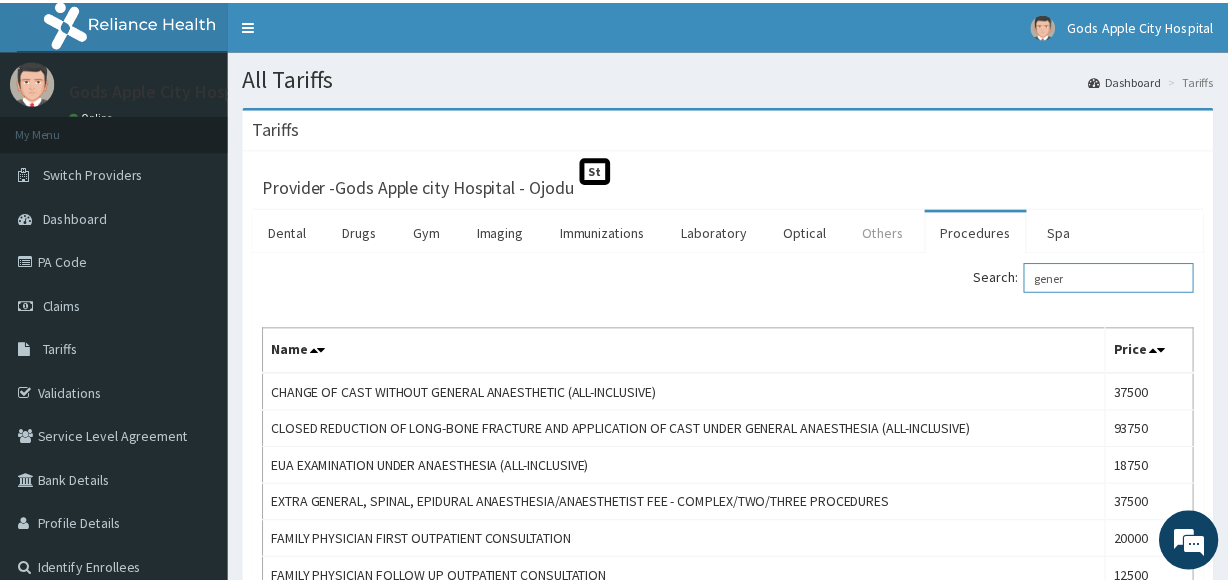 scroll, scrollTop: 0, scrollLeft: 0, axis: both 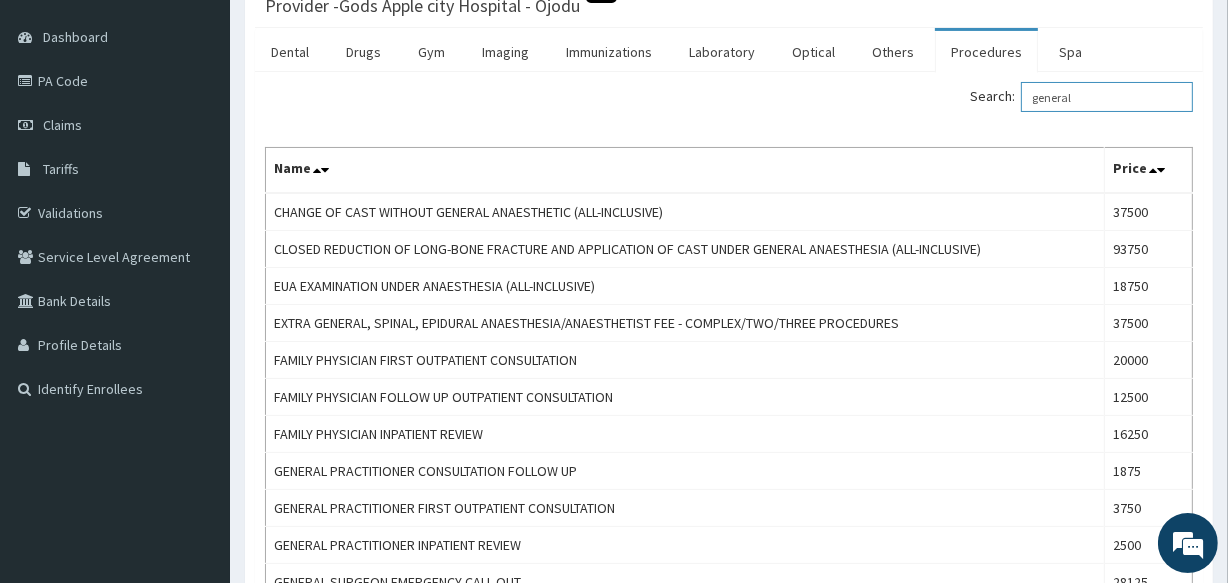click on "general" at bounding box center (1107, 97) 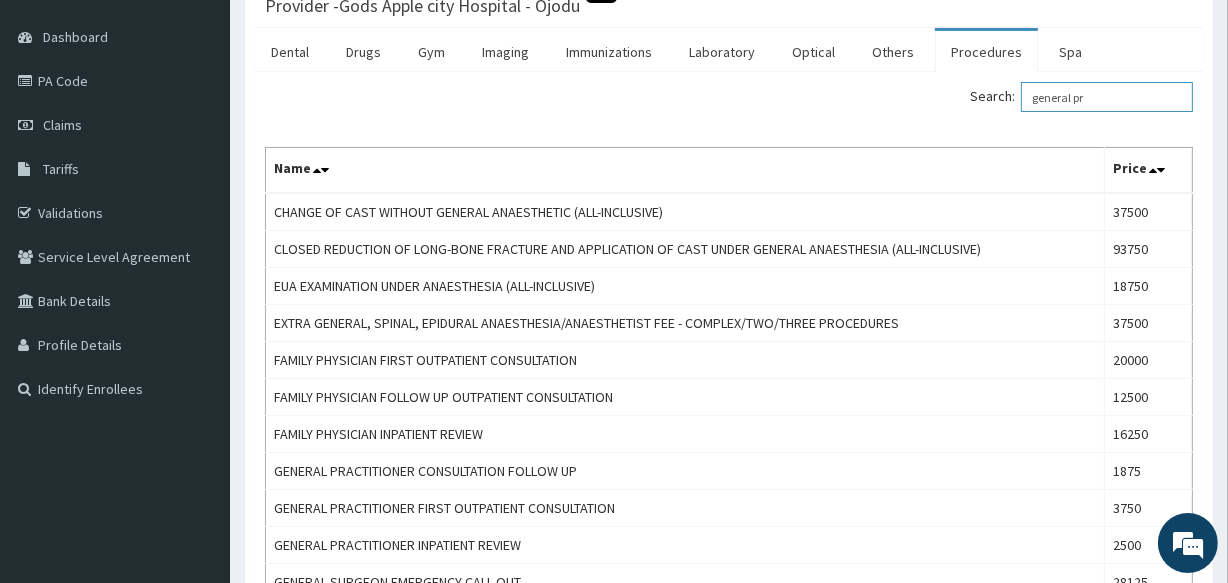 scroll, scrollTop: 0, scrollLeft: 0, axis: both 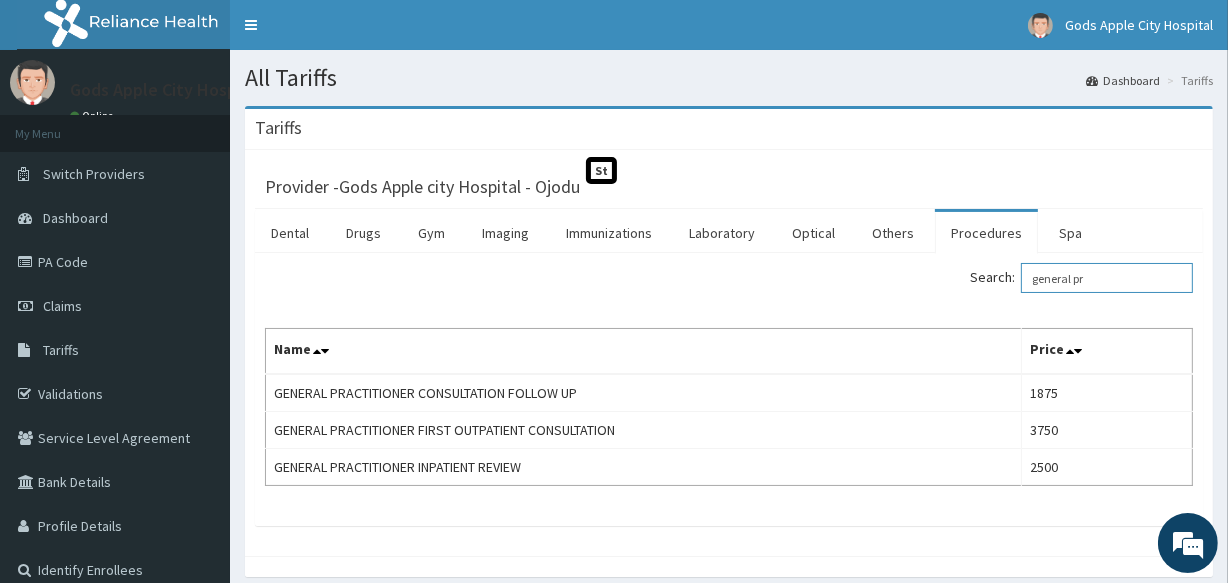 type on "general pr" 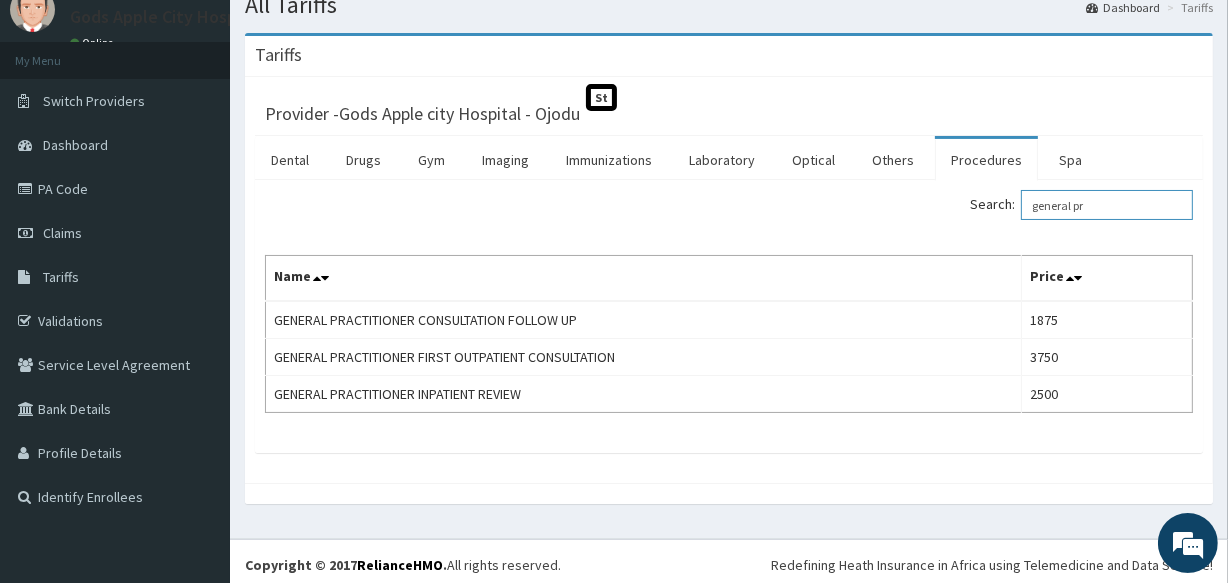 scroll, scrollTop: 79, scrollLeft: 0, axis: vertical 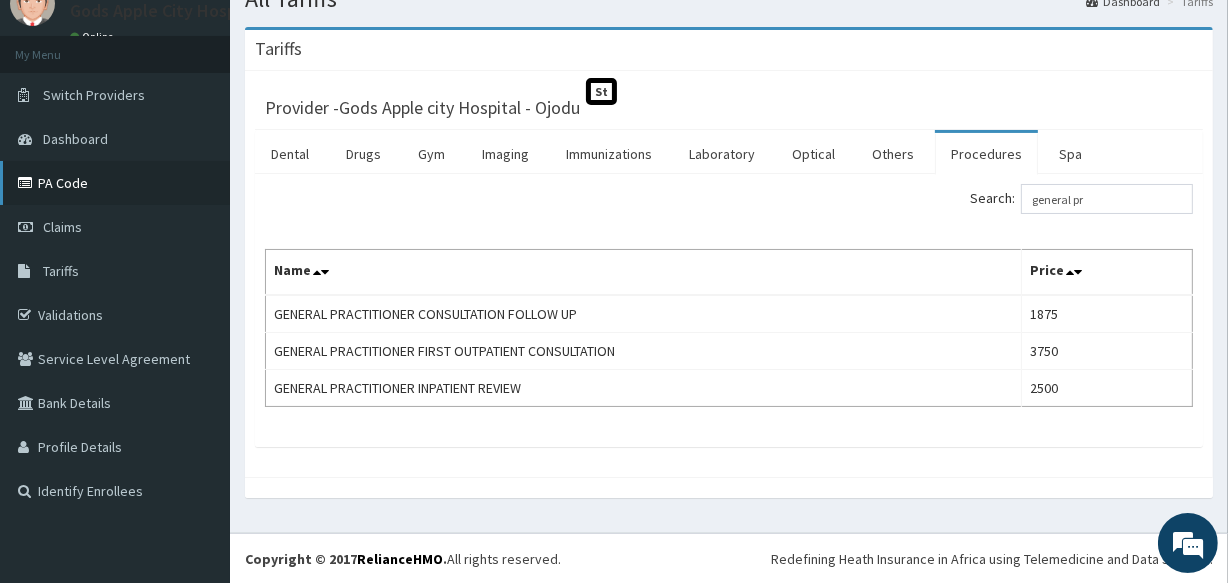 click on "PA Code" at bounding box center [115, 183] 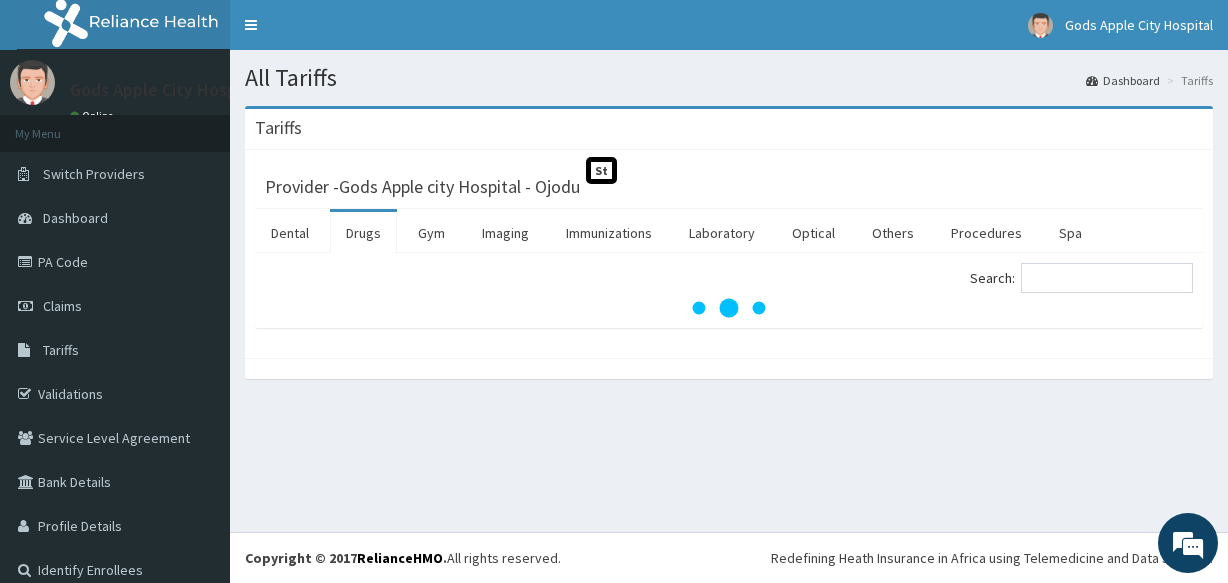 click on "Search:" at bounding box center [1107, 278] 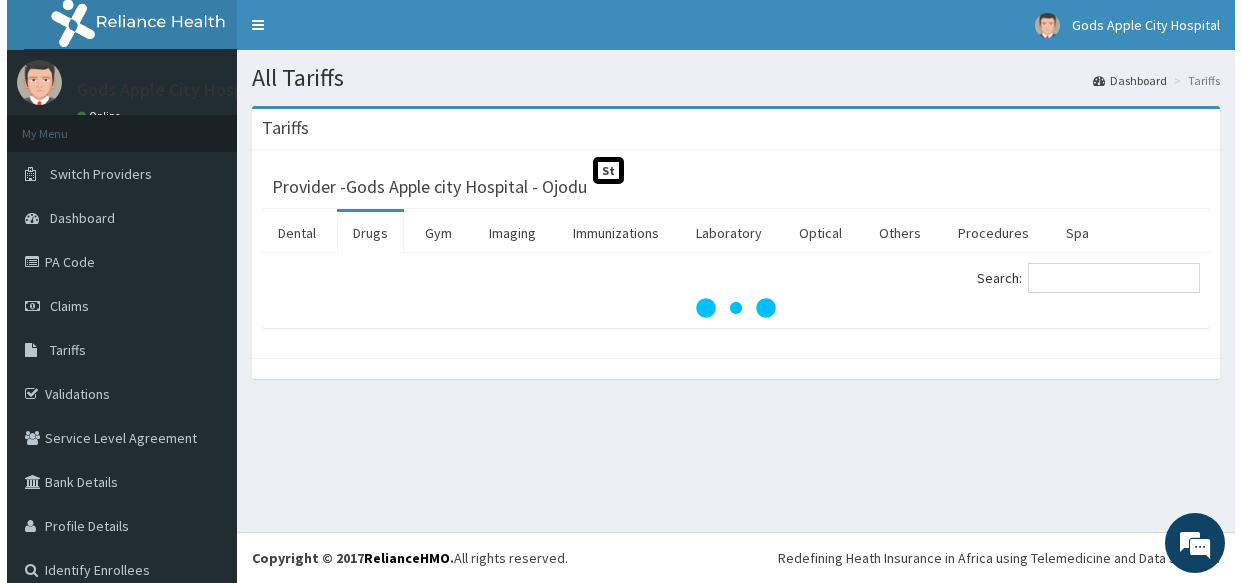 scroll, scrollTop: 0, scrollLeft: 0, axis: both 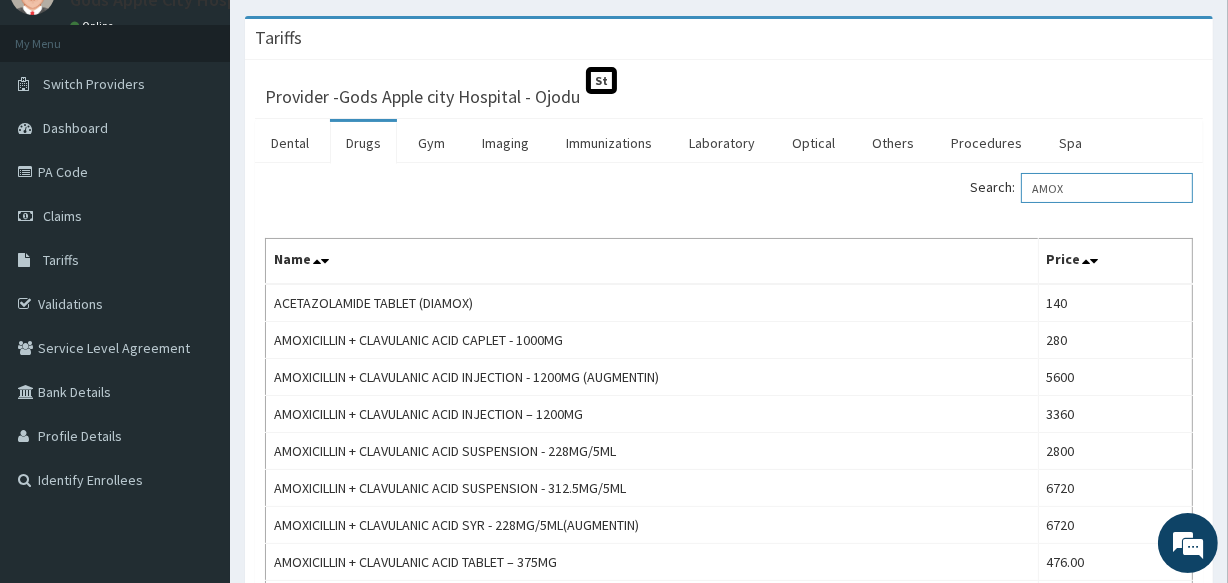 click on "AMOX" at bounding box center [1107, 188] 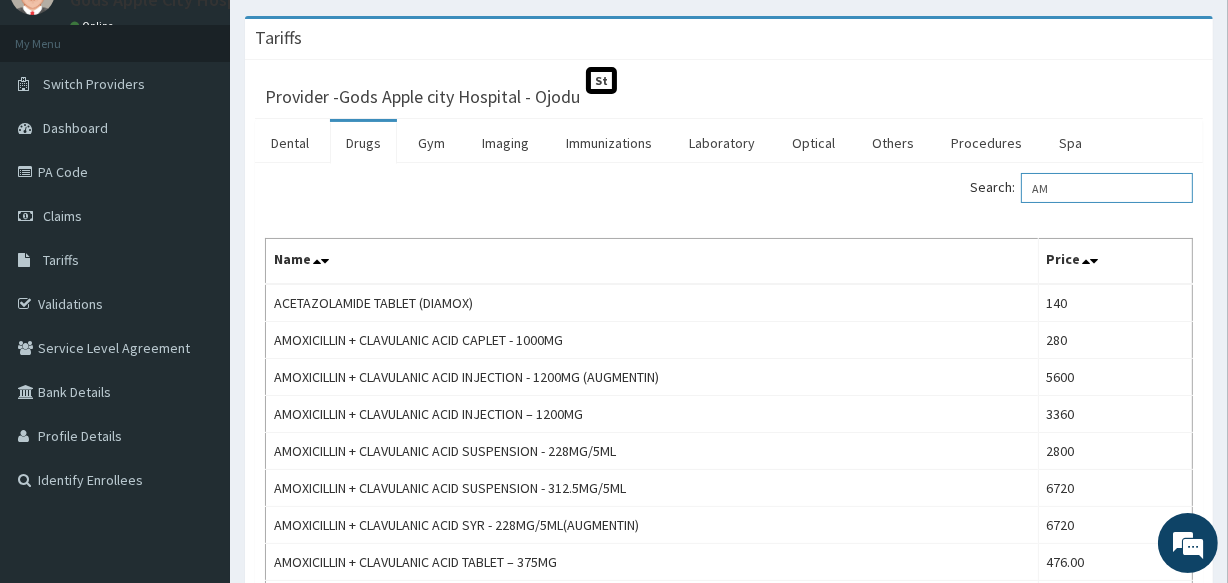 type on "A" 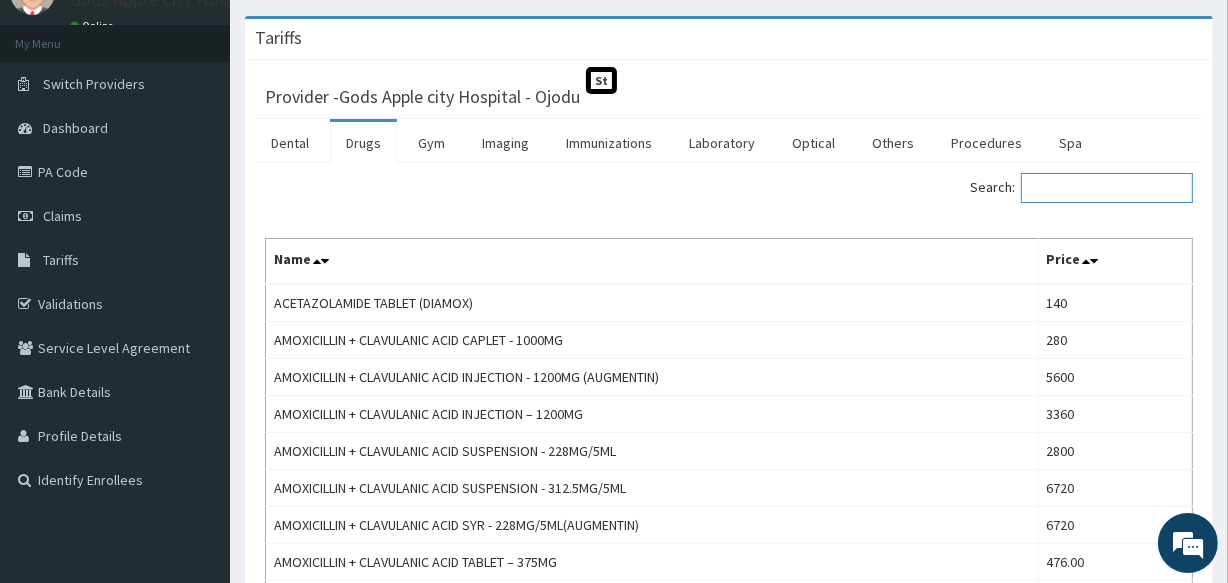 type on "O" 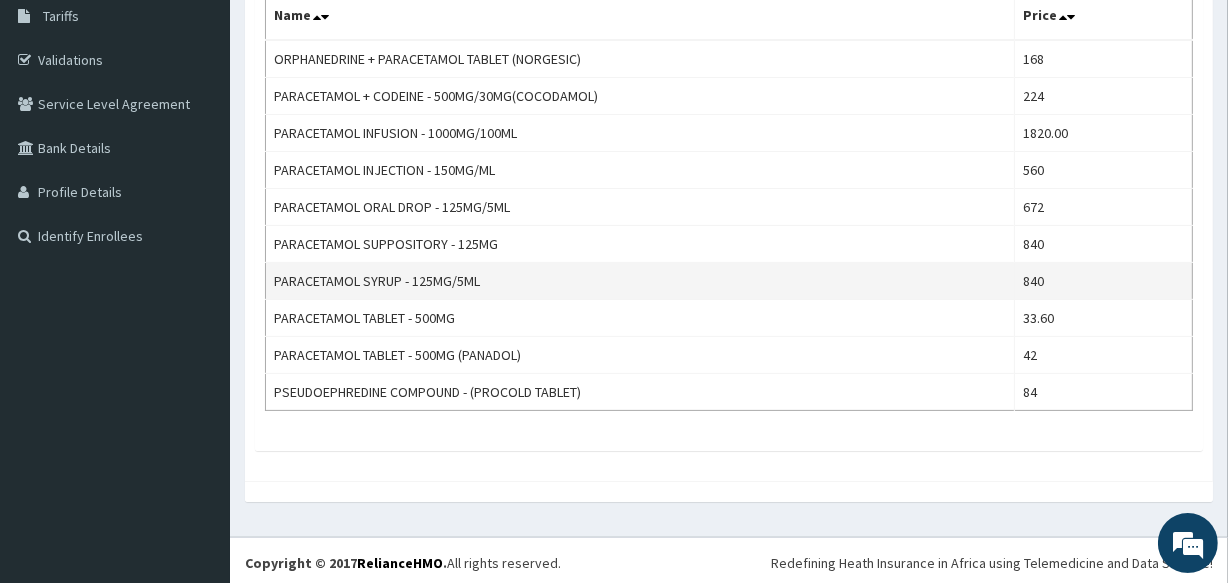 scroll, scrollTop: 337, scrollLeft: 0, axis: vertical 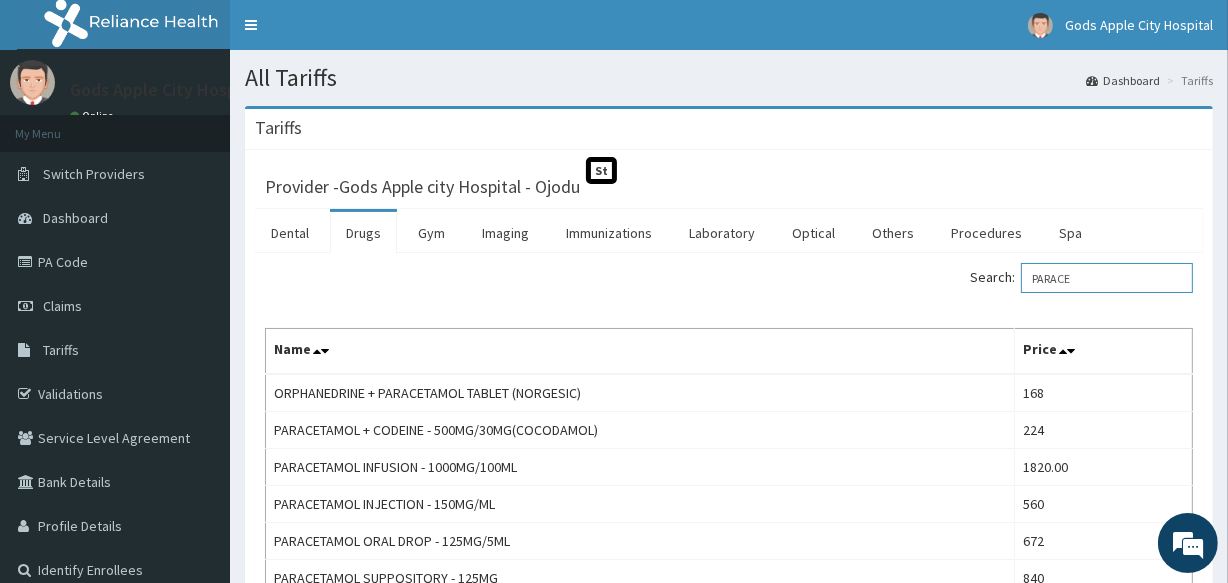 click on "PARACE" at bounding box center (1107, 278) 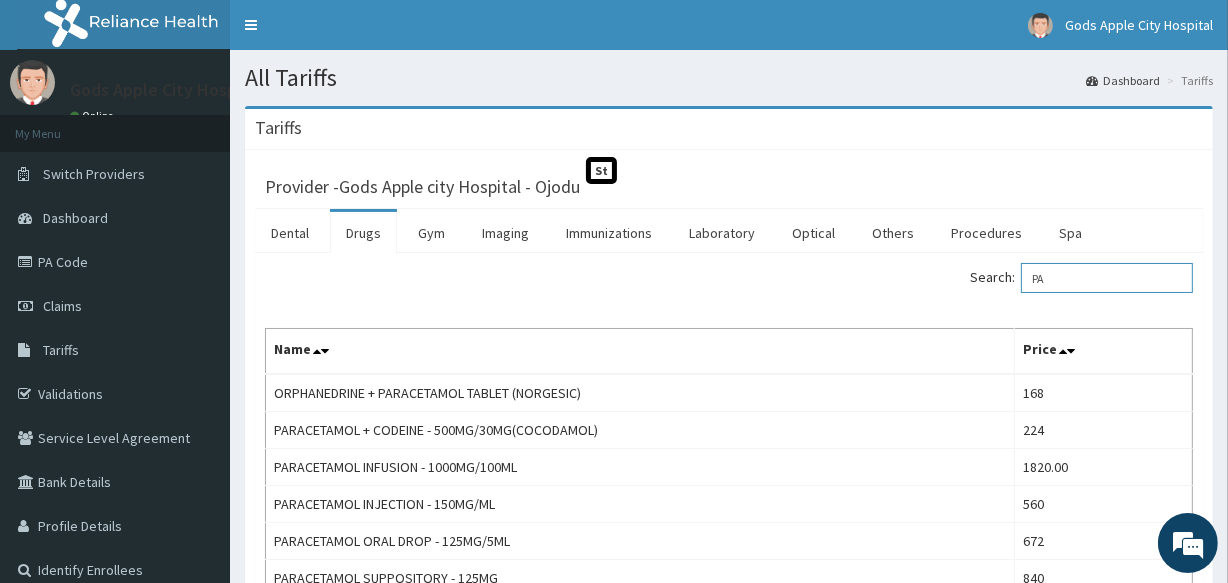 type on "P" 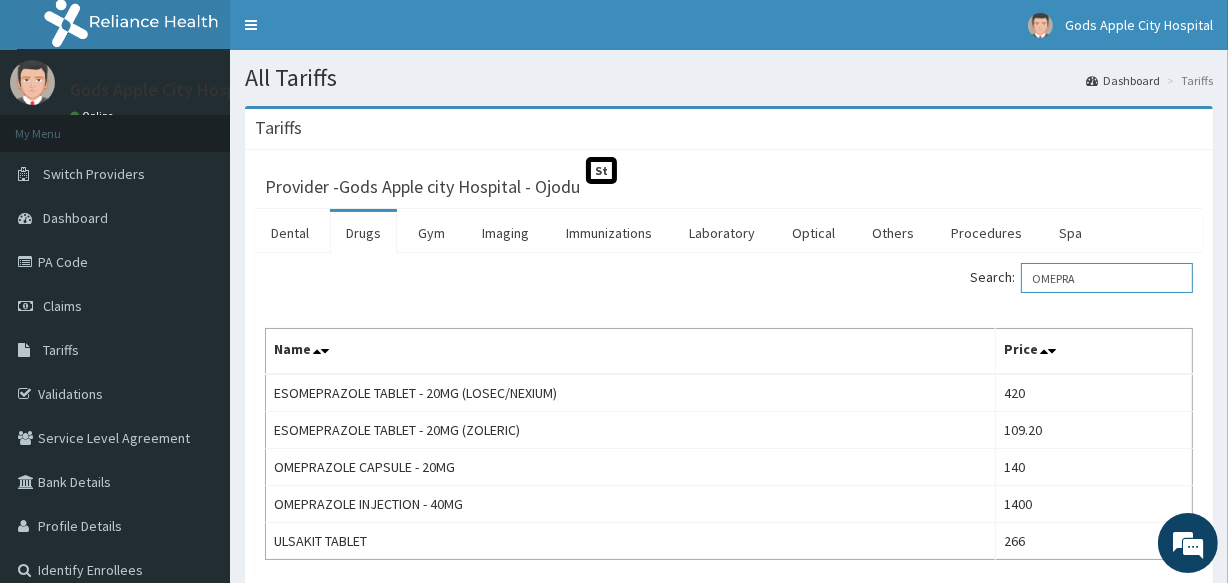 scroll, scrollTop: 0, scrollLeft: 0, axis: both 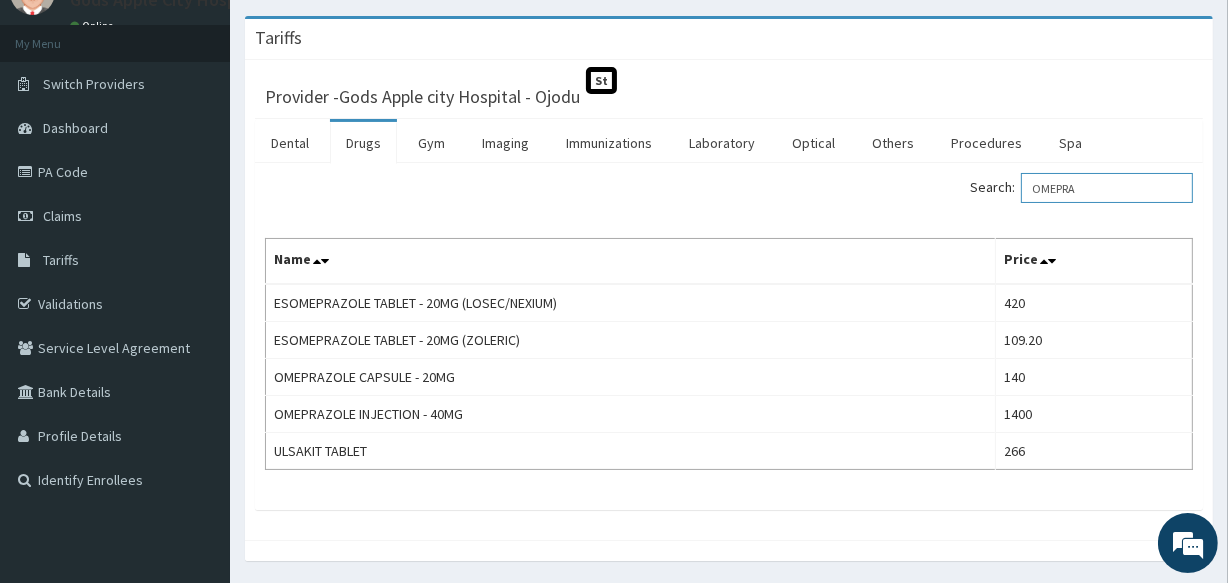 click on "OMEPRA" at bounding box center [1107, 188] 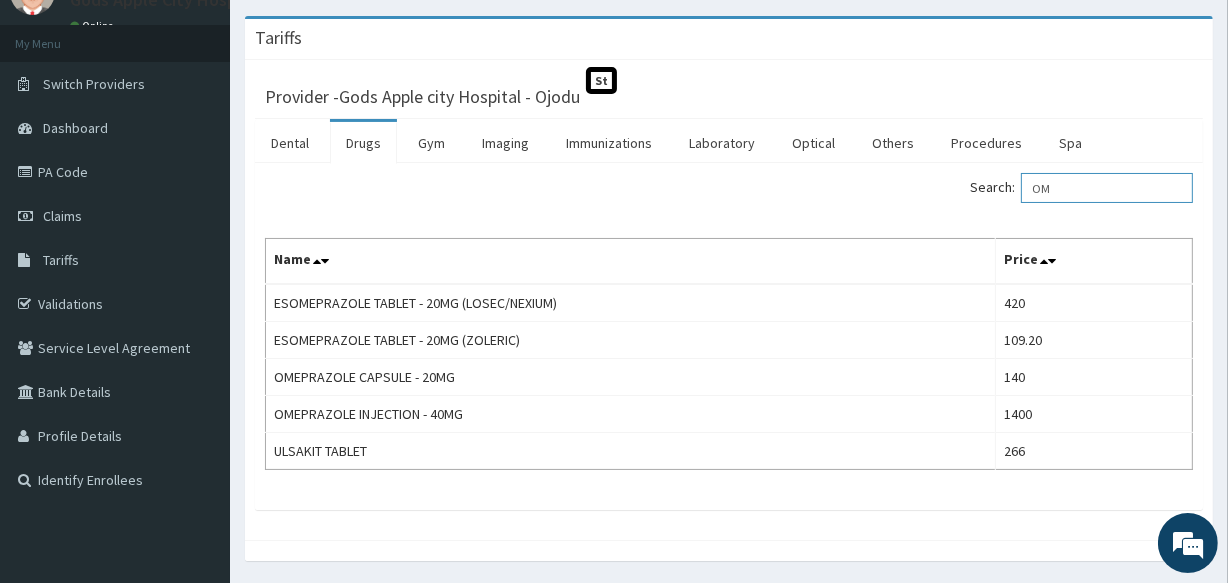 type on "O" 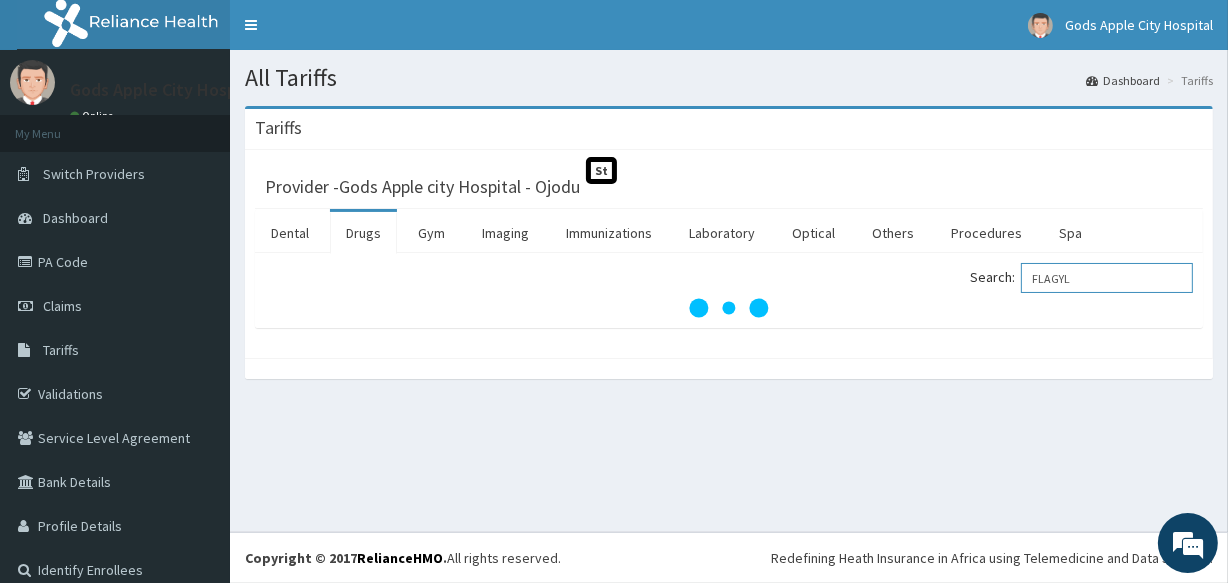 scroll, scrollTop: 0, scrollLeft: 0, axis: both 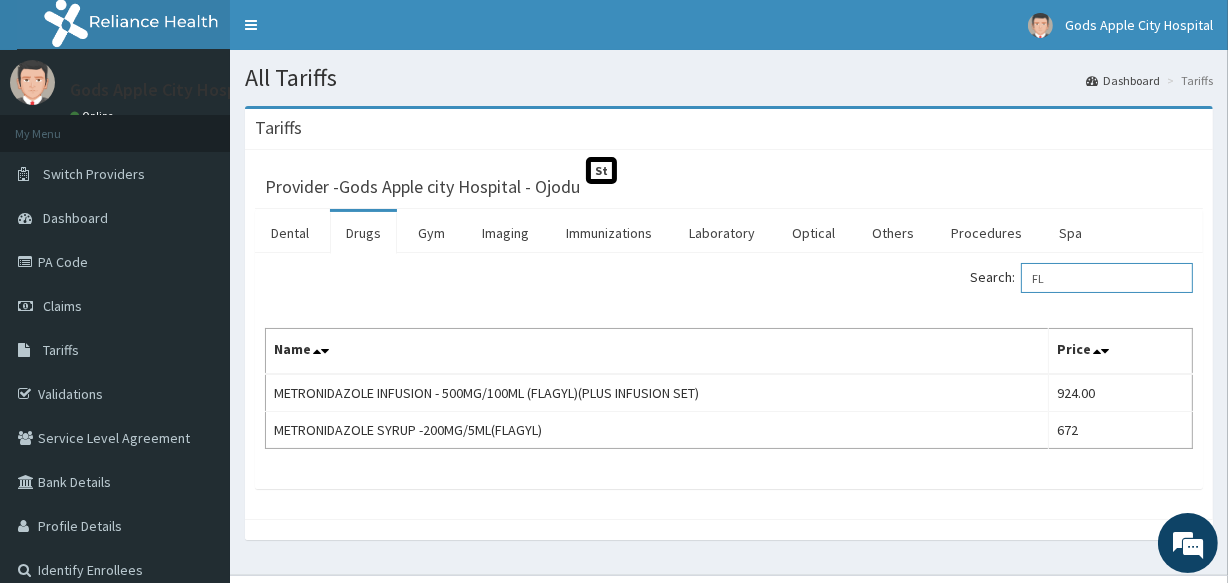 type on "F" 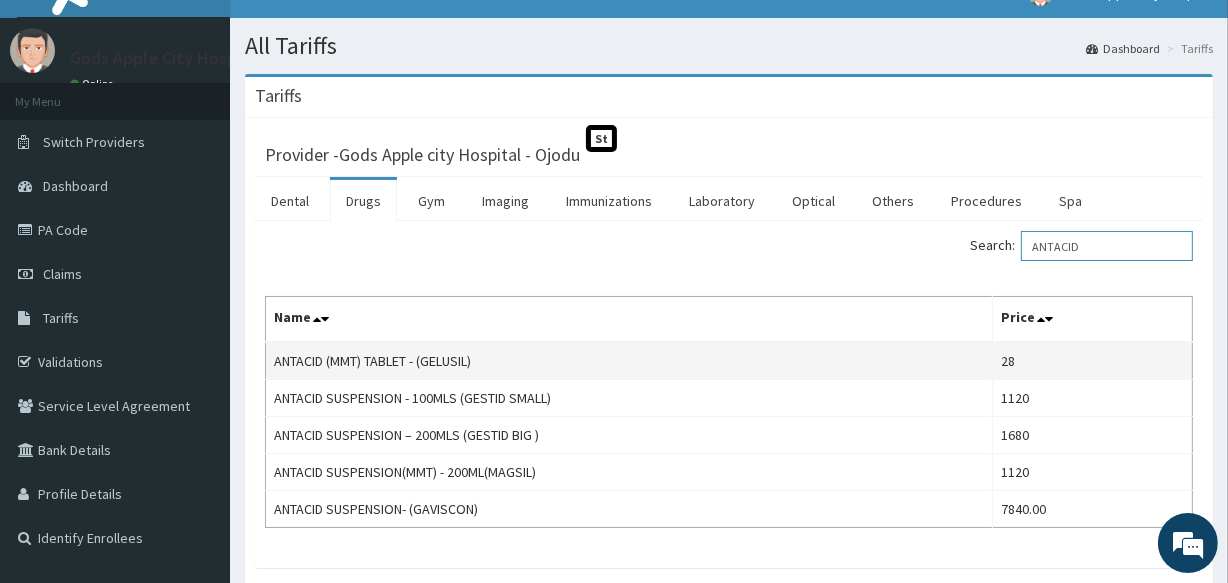 scroll, scrollTop: 90, scrollLeft: 0, axis: vertical 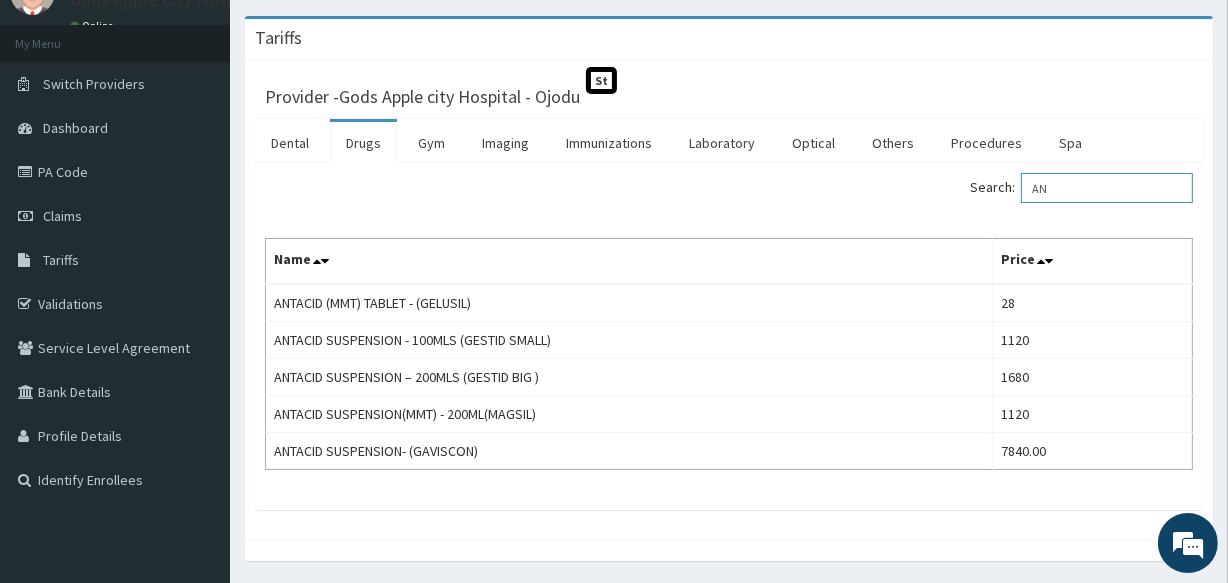 type on "A" 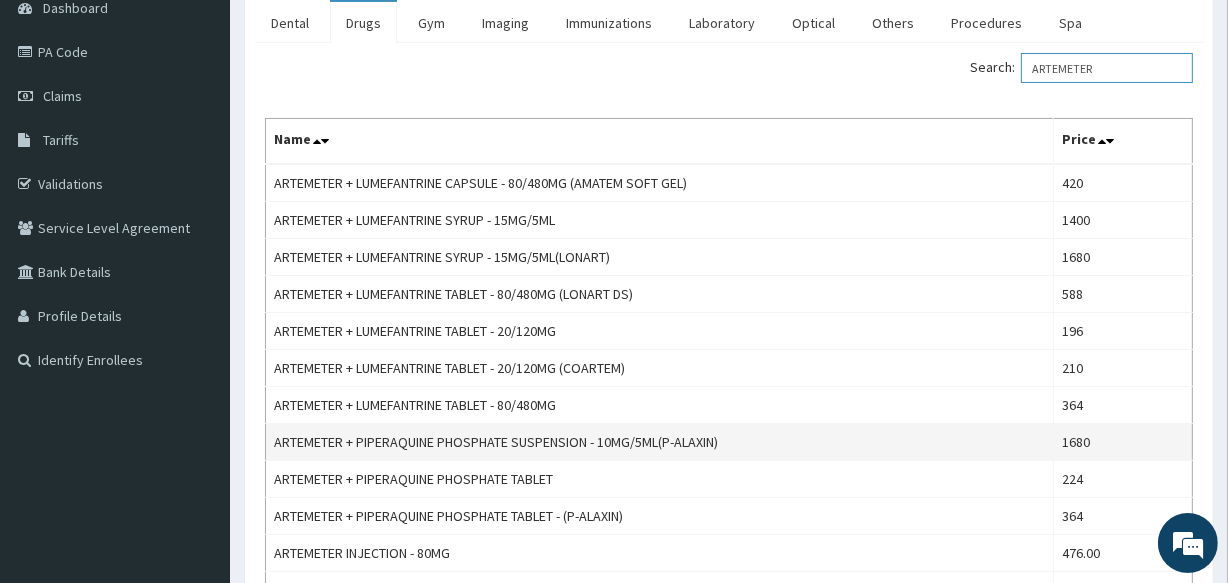 scroll, scrollTop: 181, scrollLeft: 0, axis: vertical 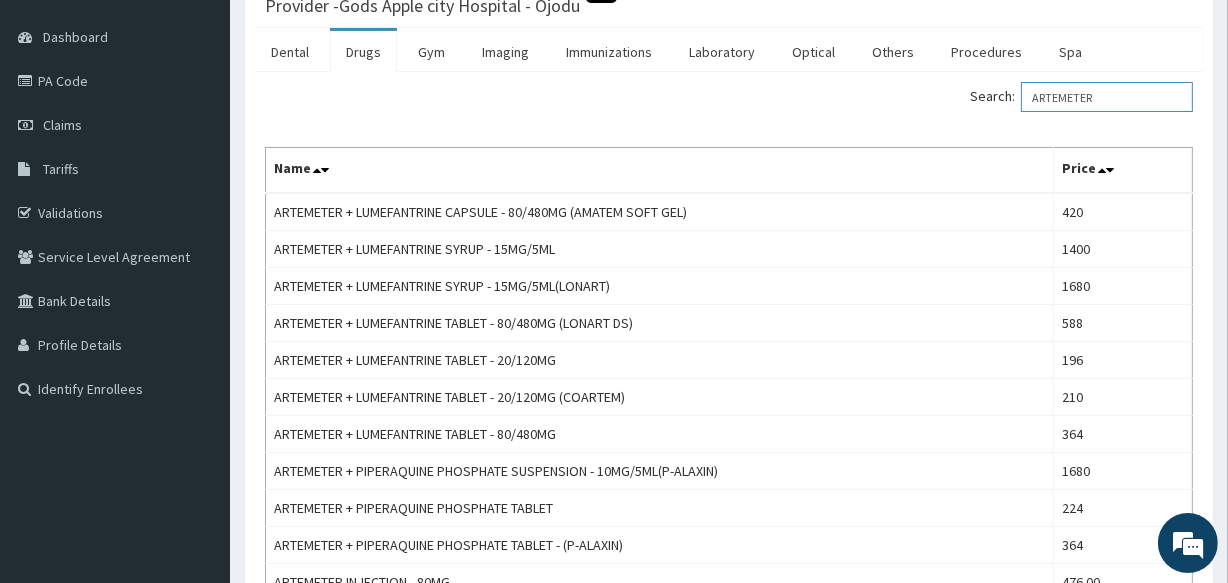 click on "ARTEMETER" at bounding box center [1107, 97] 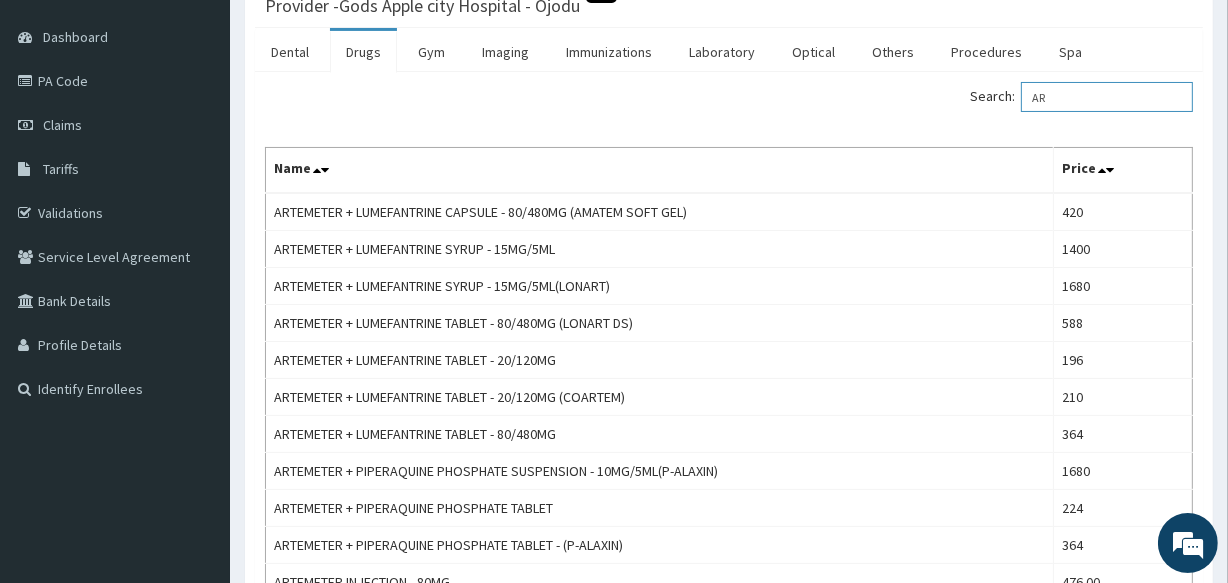 type on "A" 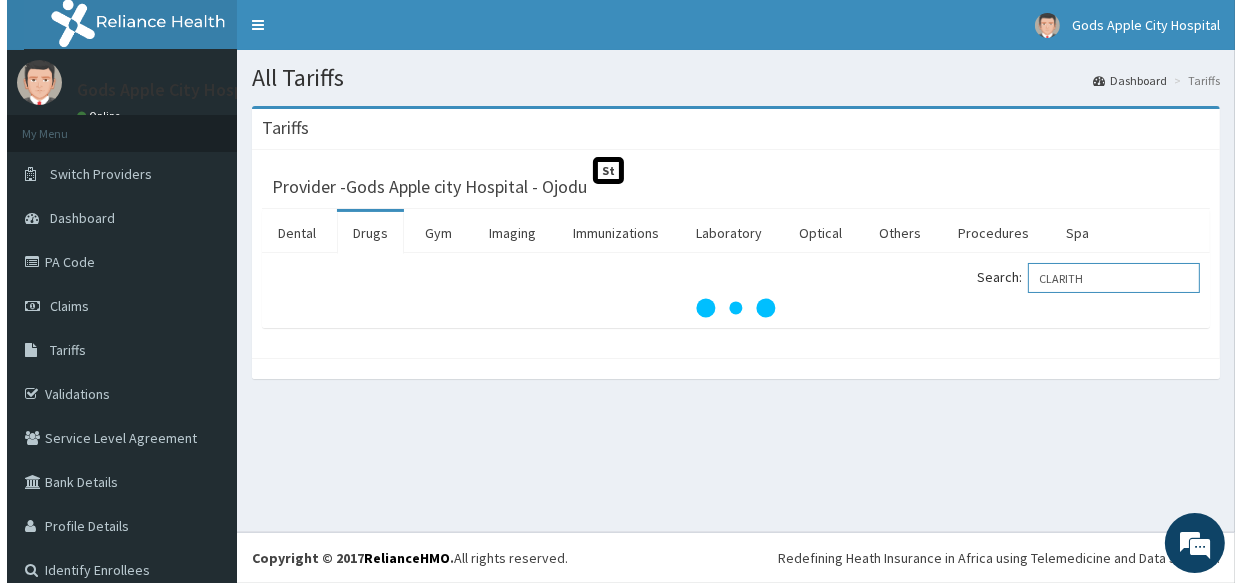 scroll, scrollTop: 0, scrollLeft: 0, axis: both 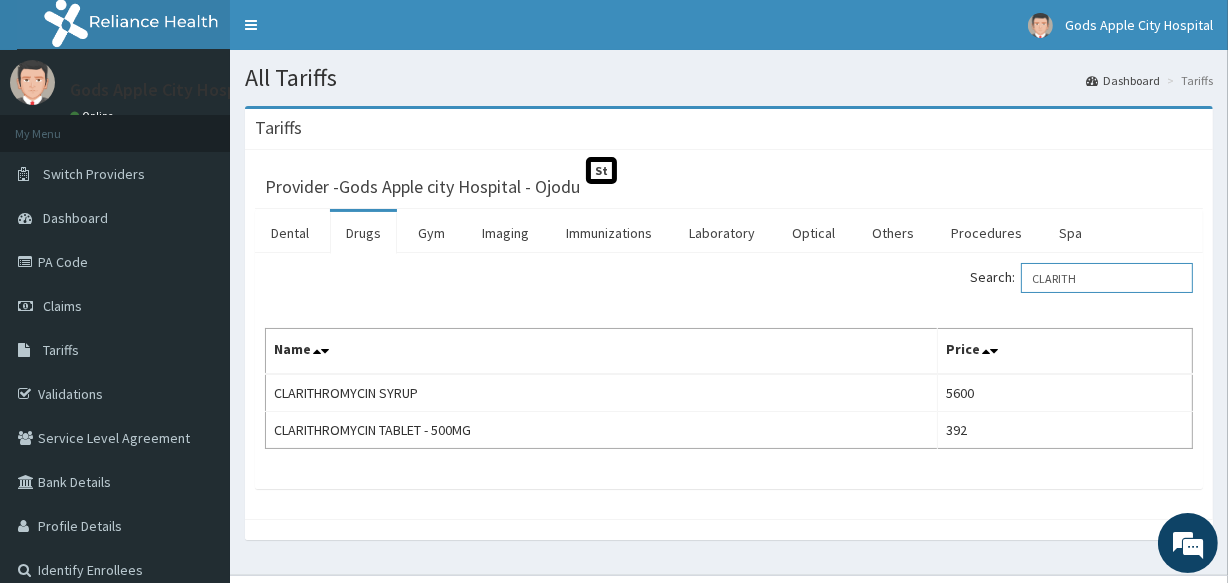 click on "CLARITH" at bounding box center (1107, 278) 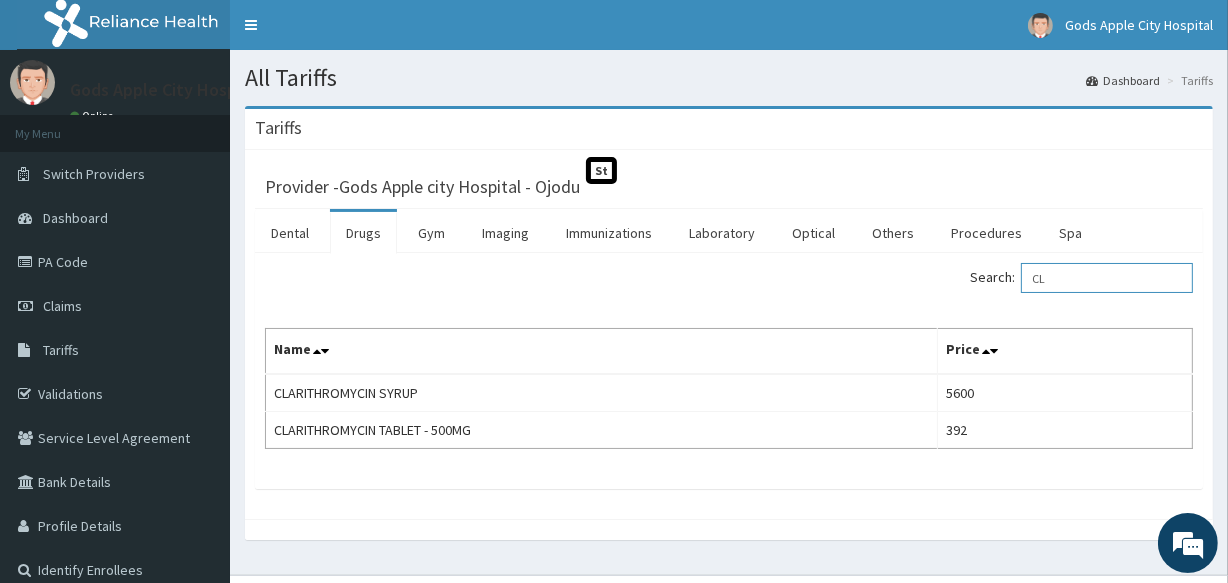 type on "C" 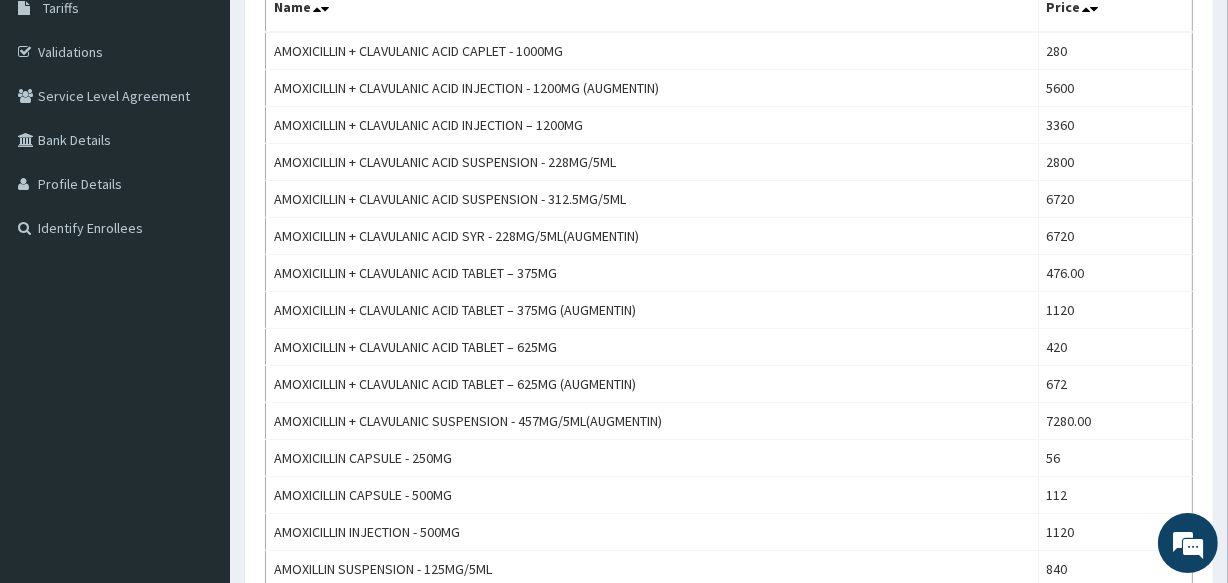 scroll, scrollTop: 272, scrollLeft: 0, axis: vertical 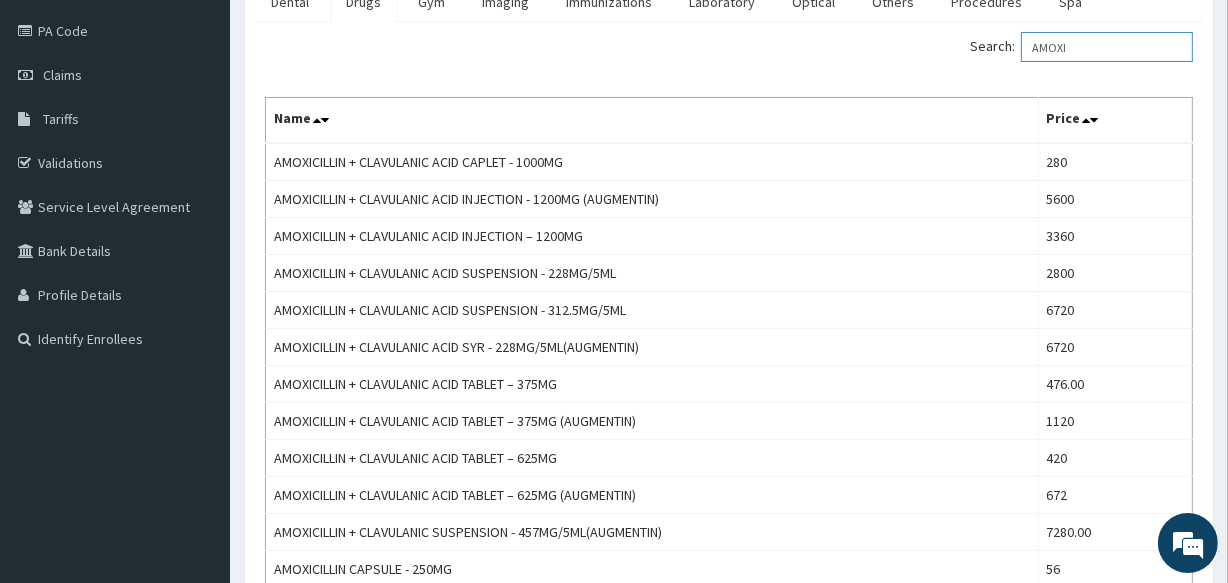 click on "AMOXI" at bounding box center (1107, 47) 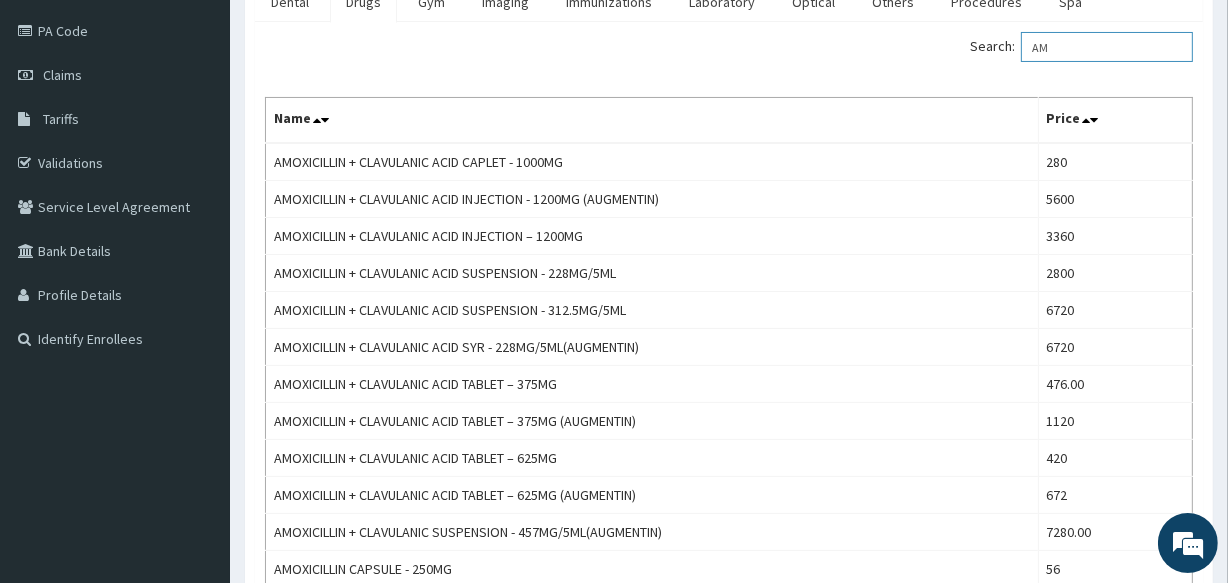 type on "A" 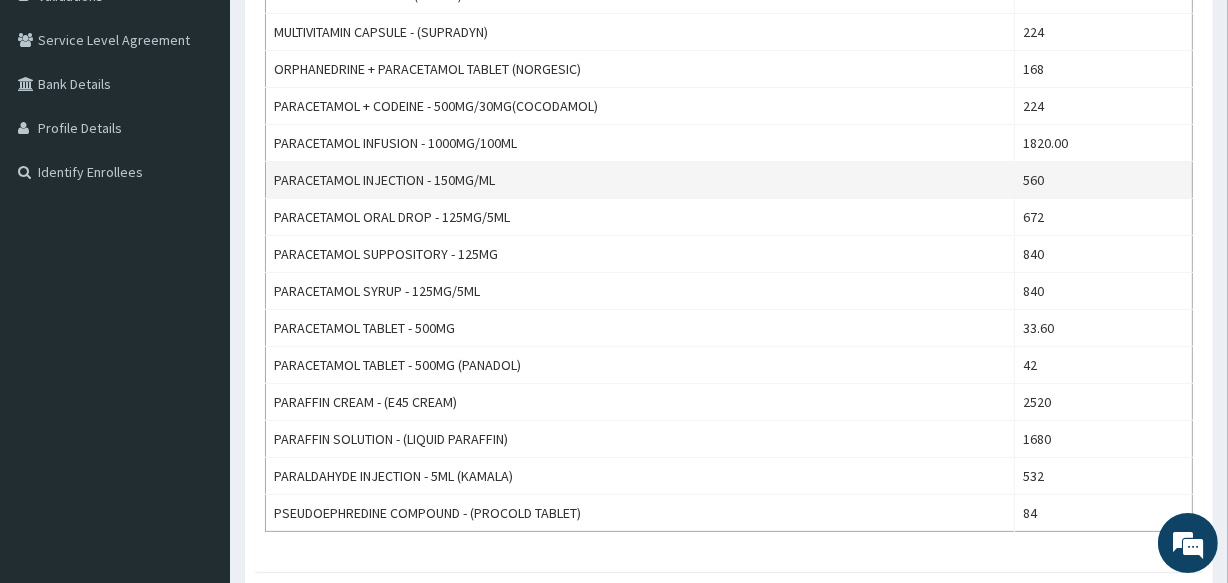 scroll, scrollTop: 454, scrollLeft: 0, axis: vertical 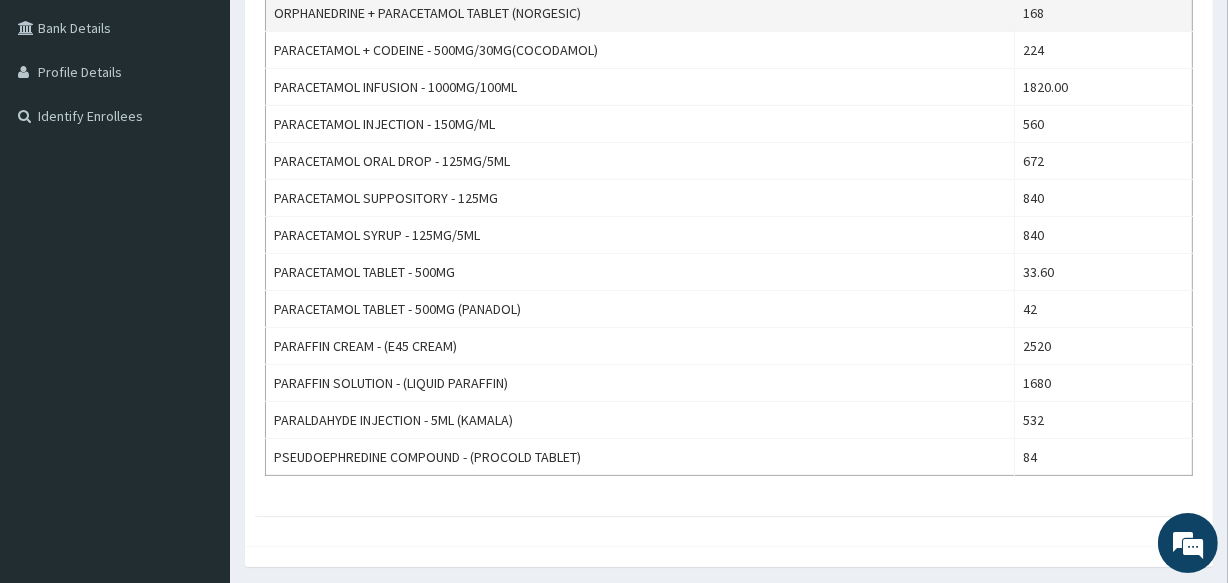 type on "PARA" 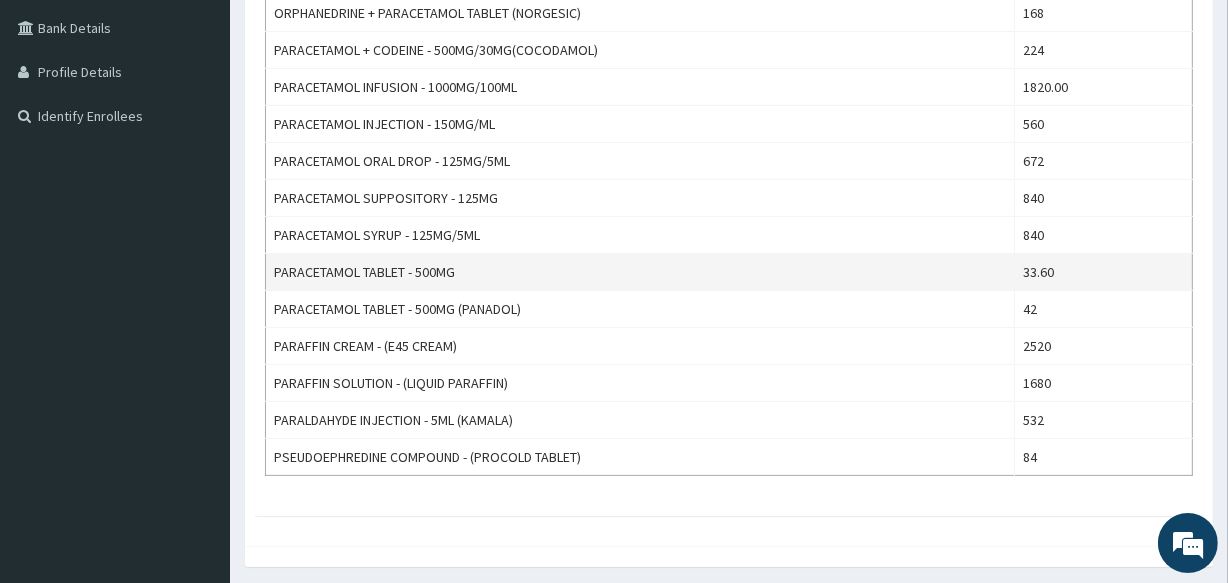 scroll, scrollTop: 363, scrollLeft: 0, axis: vertical 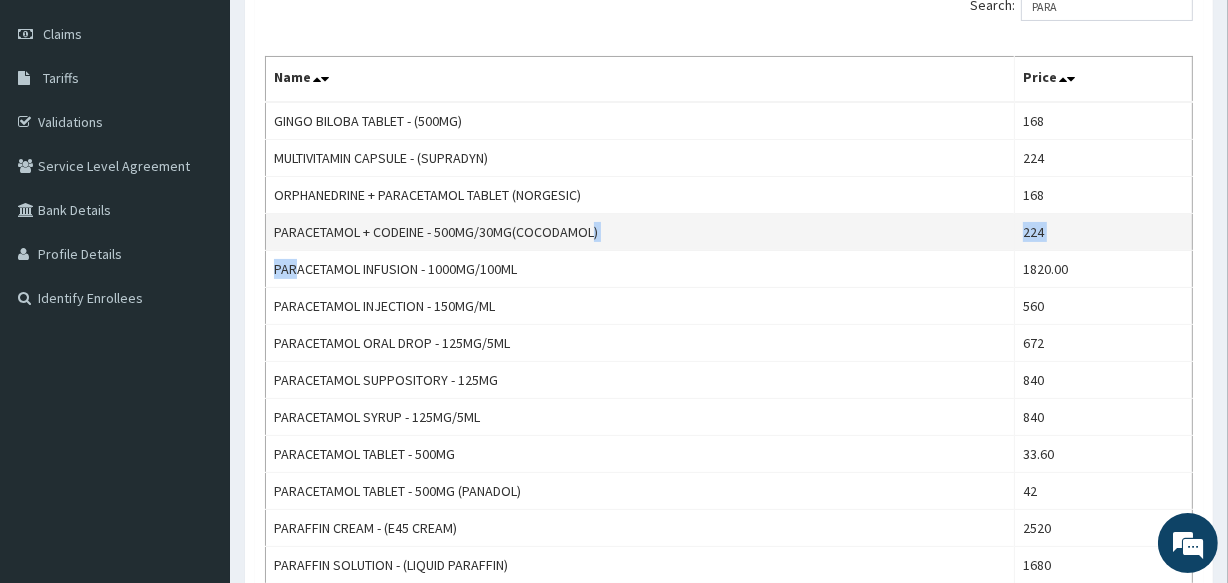drag, startPoint x: 595, startPoint y: 222, endPoint x: 298, endPoint y: 245, distance: 297.88925 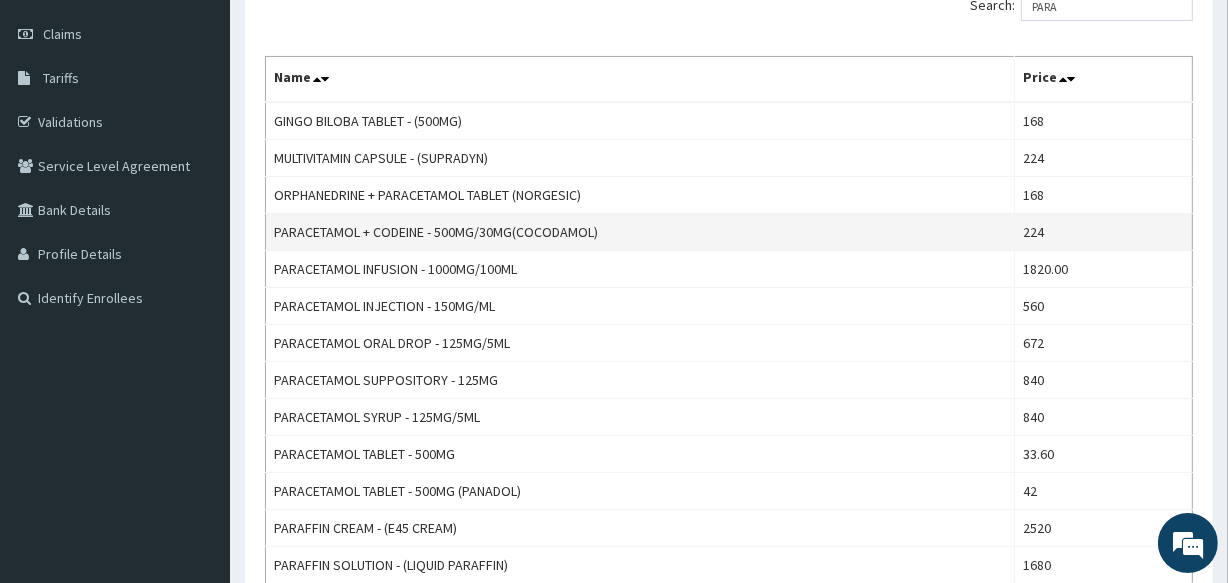 click on "PARACETAMOL + CODEINE -  500MG/30MG(COCODAMOL)" at bounding box center [640, 232] 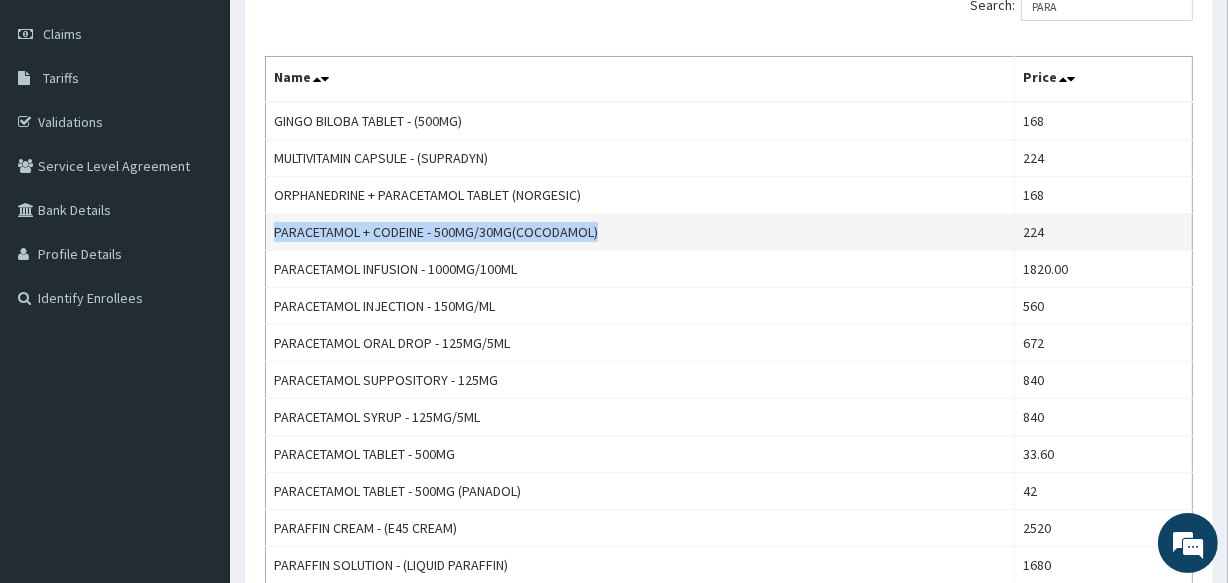 drag, startPoint x: 620, startPoint y: 229, endPoint x: 274, endPoint y: 236, distance: 346.0708 